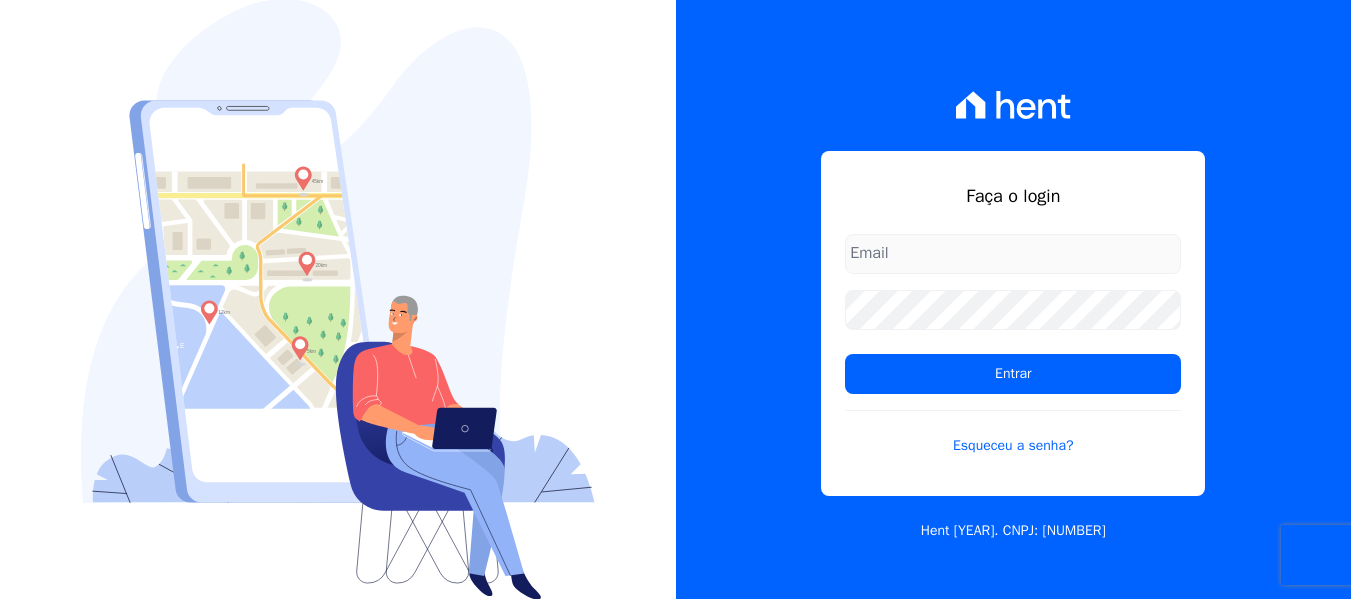 scroll, scrollTop: 0, scrollLeft: 0, axis: both 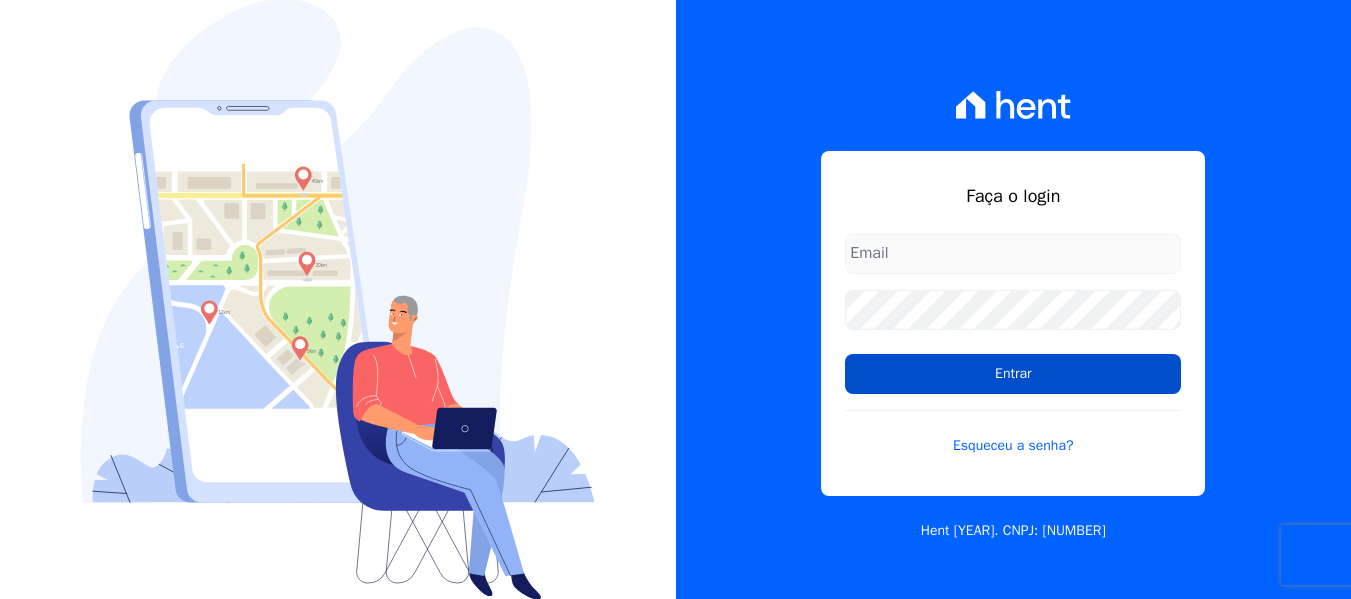 type on "[EMAIL]" 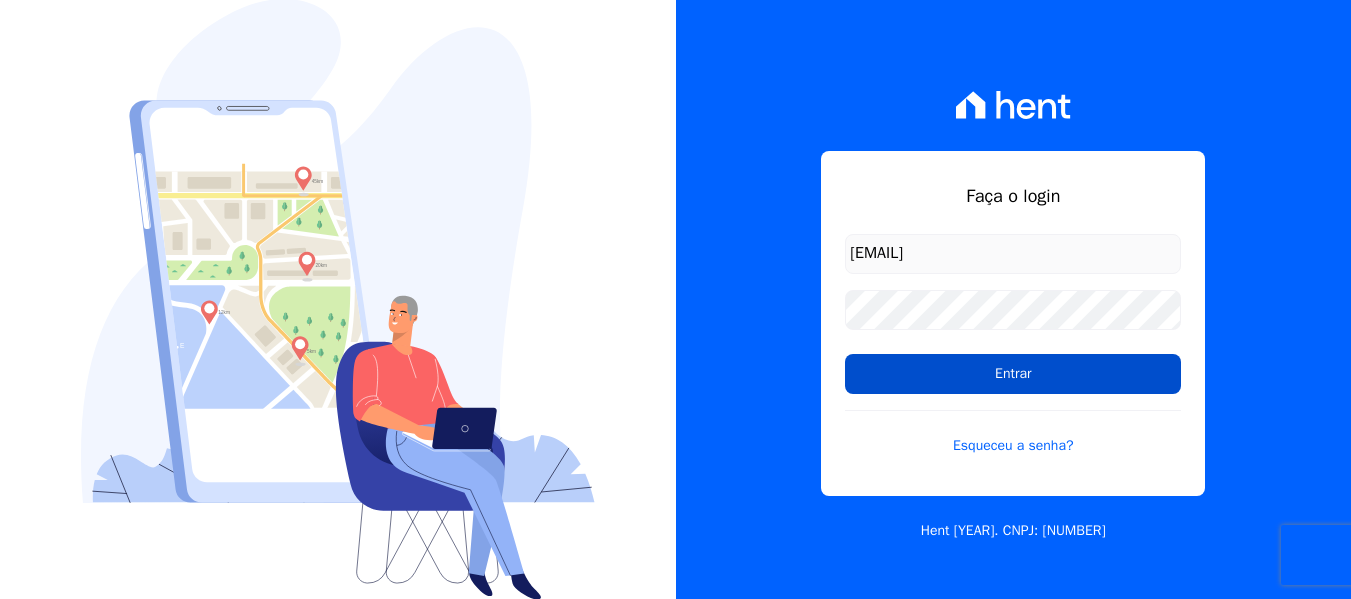 click on "Entrar" at bounding box center (1013, 374) 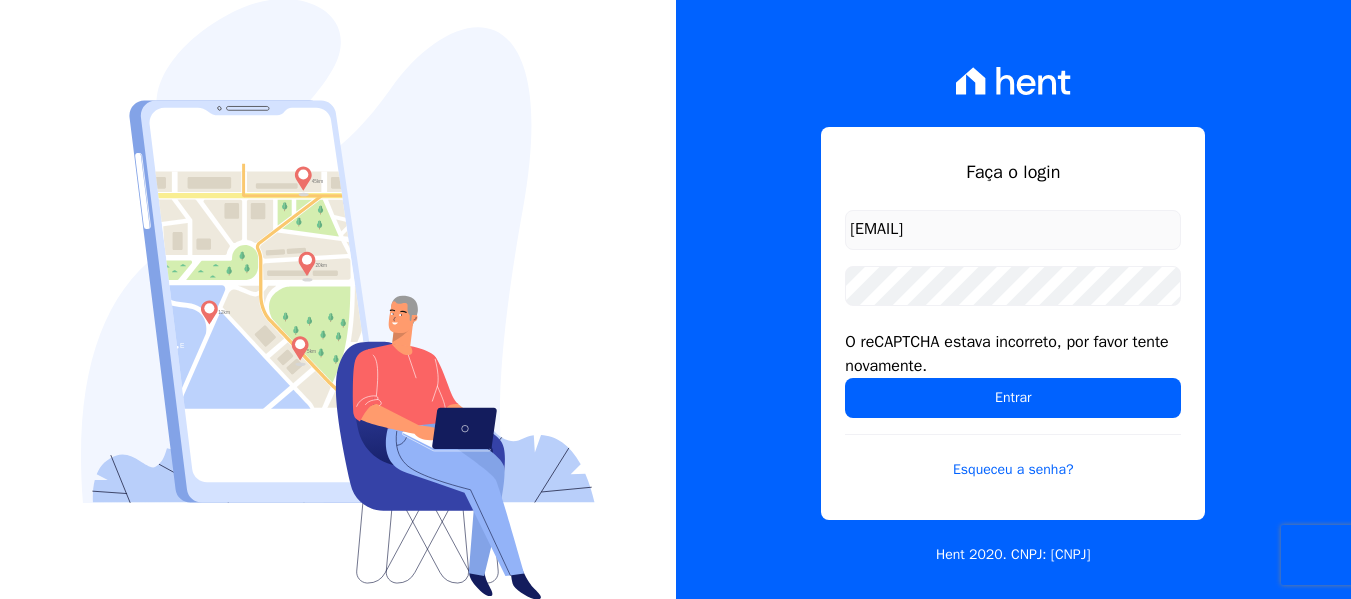 scroll, scrollTop: 0, scrollLeft: 0, axis: both 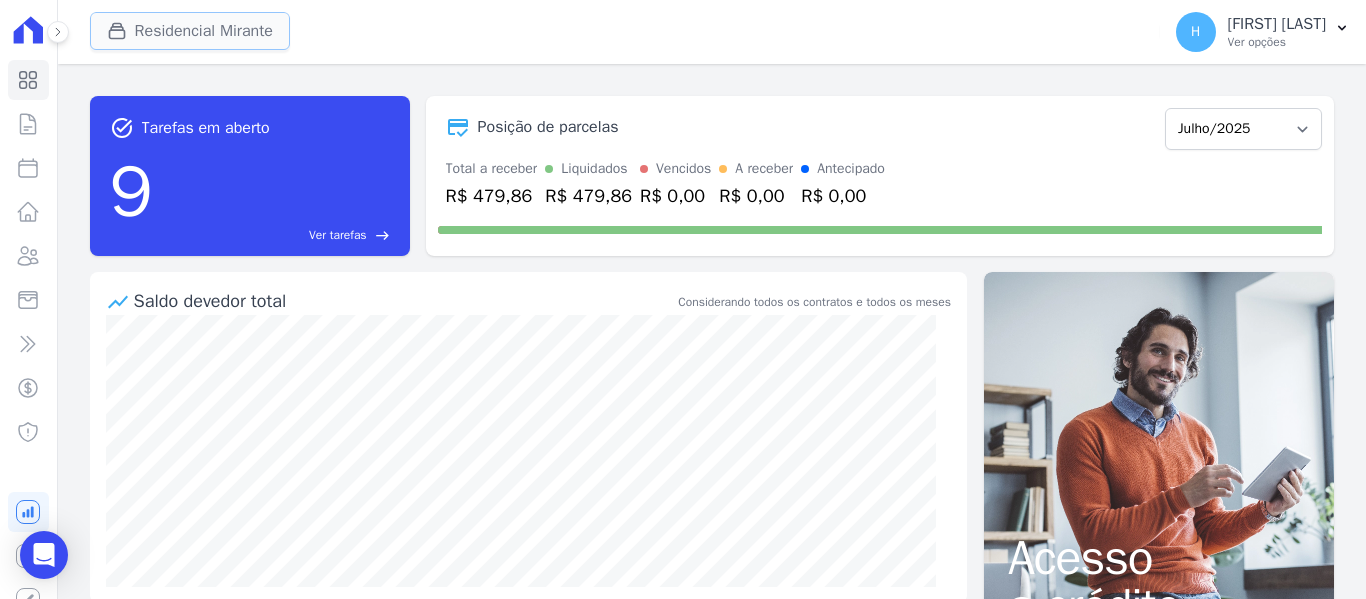 click on "Residencial Mirante" at bounding box center [190, 31] 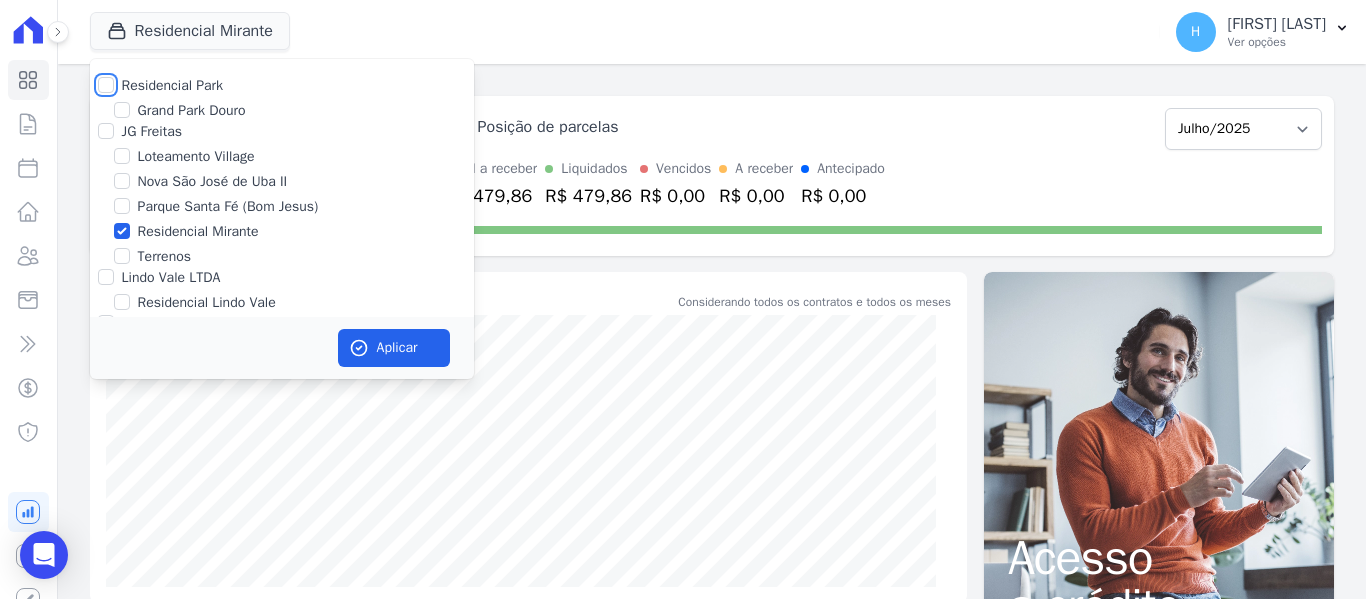 click on "Residencial Park" at bounding box center [106, 85] 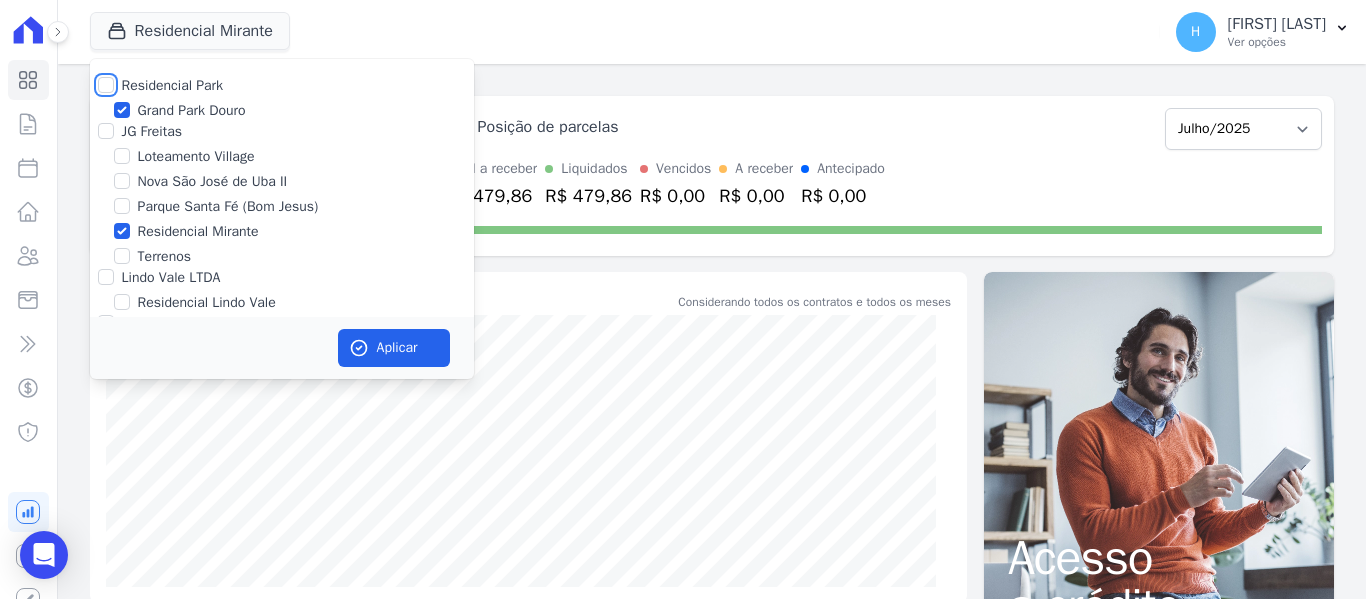 checkbox on "true" 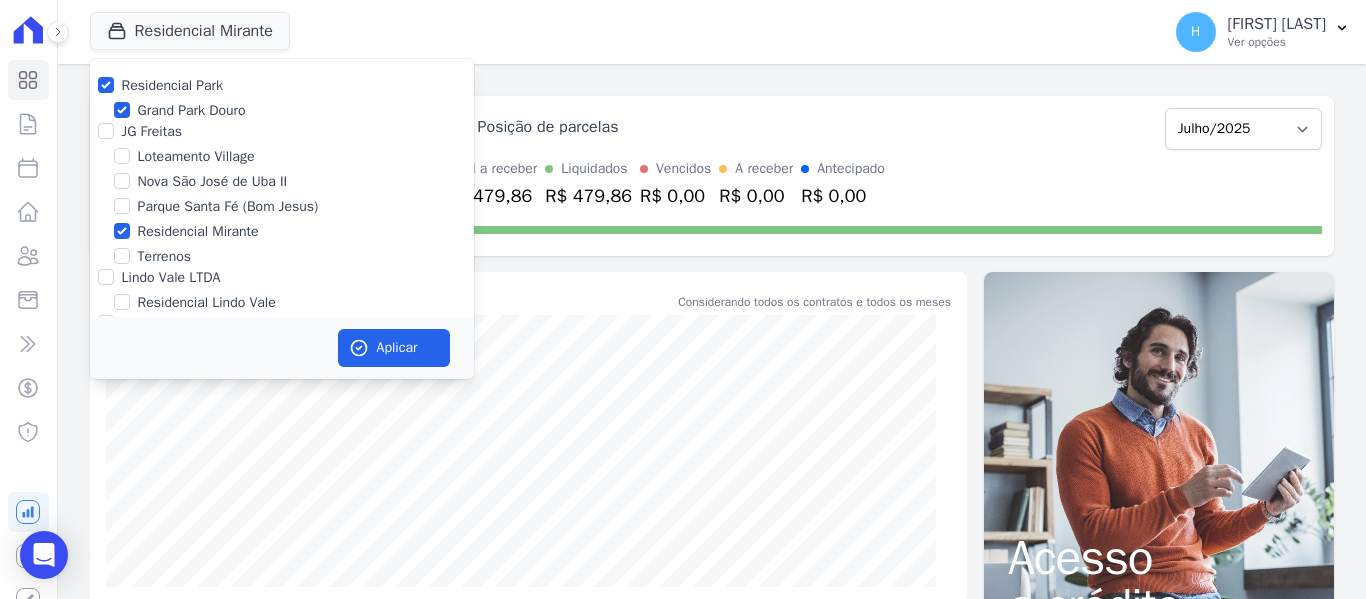 click on "JG Freitas" at bounding box center [282, 131] 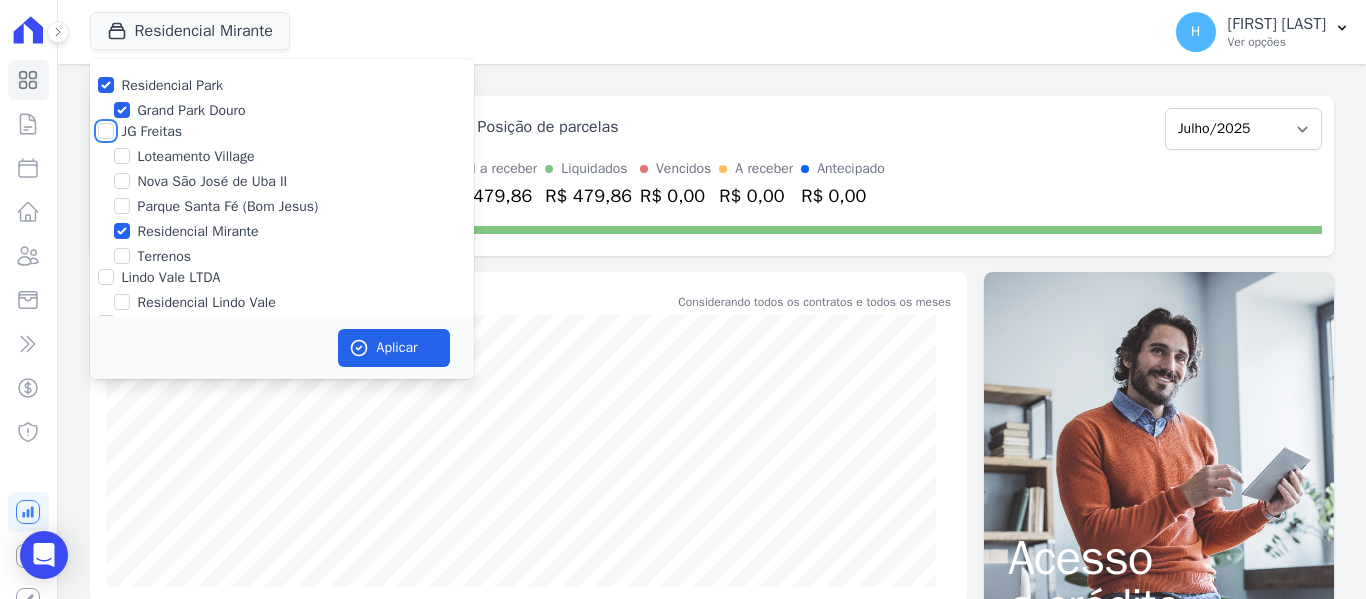 click on "JG Freitas" at bounding box center (106, 131) 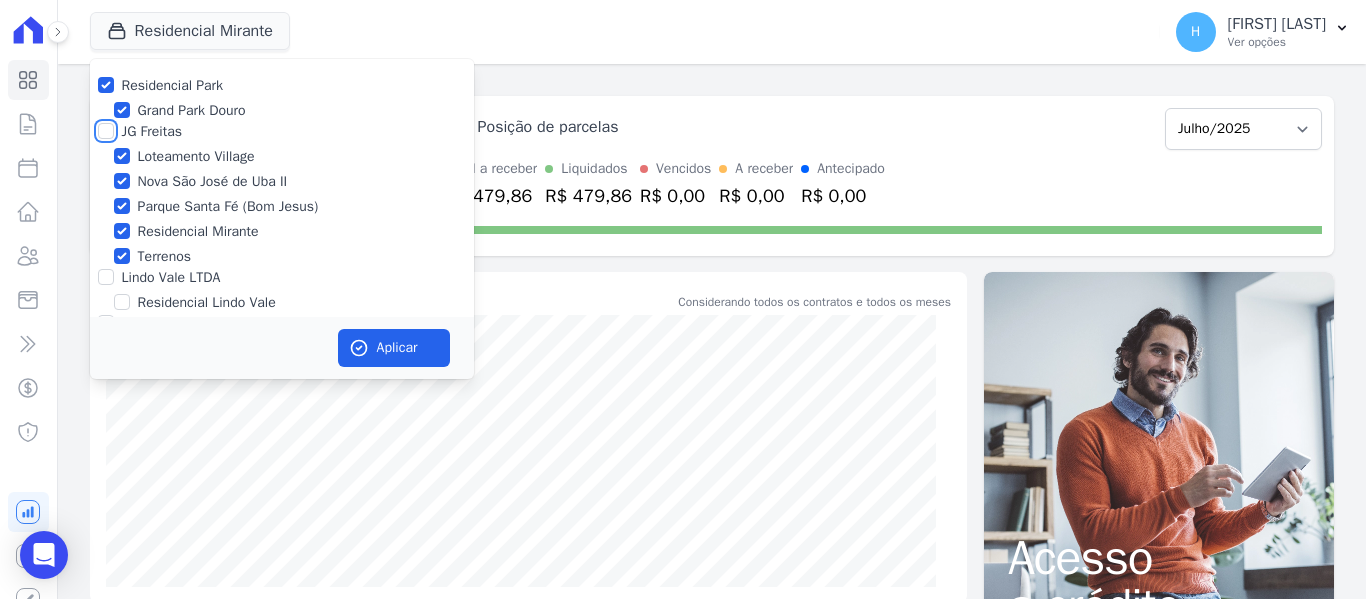 checkbox on "true" 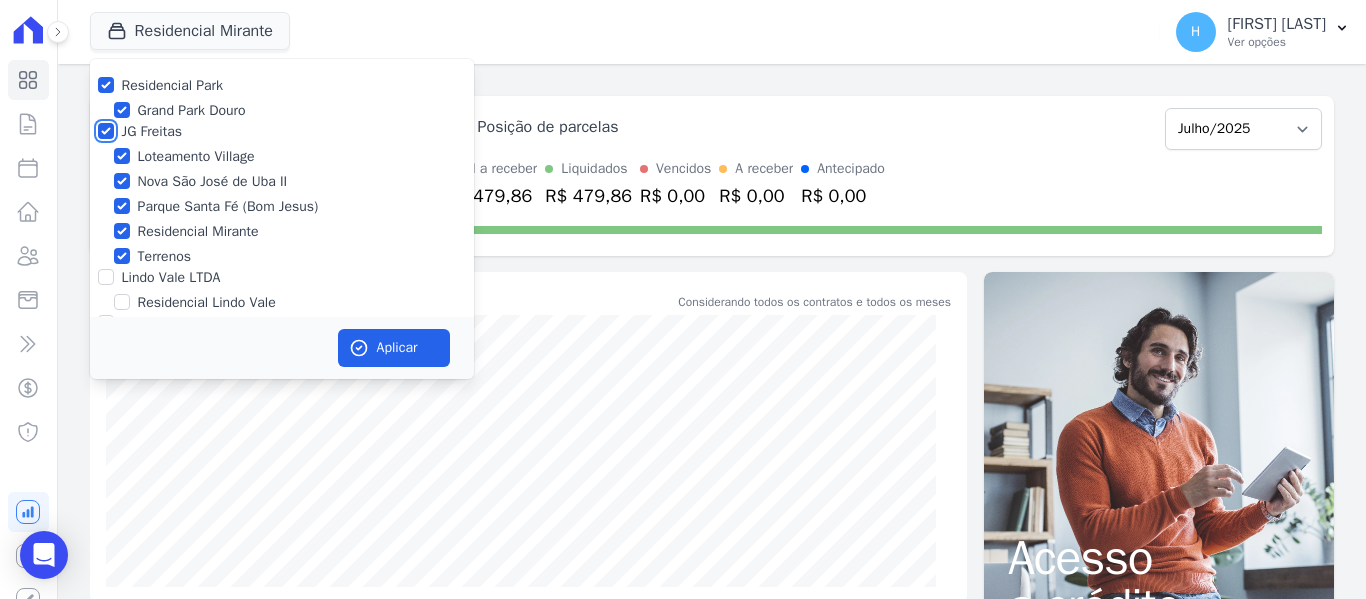 scroll, scrollTop: 58, scrollLeft: 0, axis: vertical 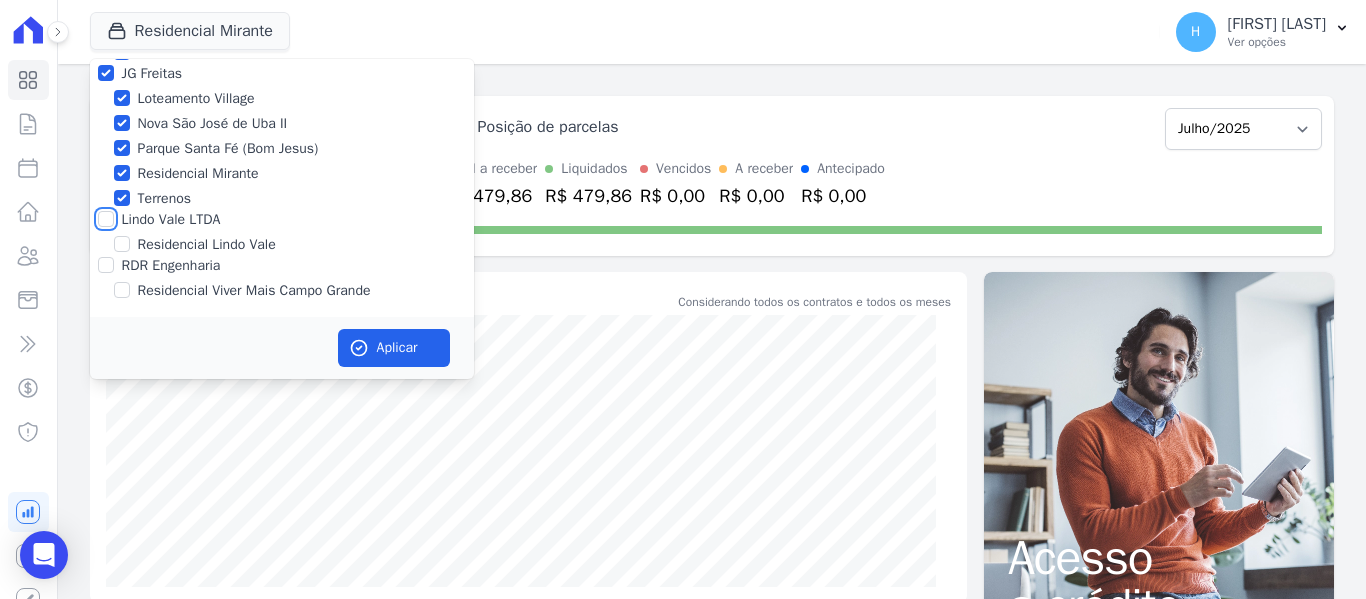 click on "Lindo Vale LTDA" at bounding box center (106, 219) 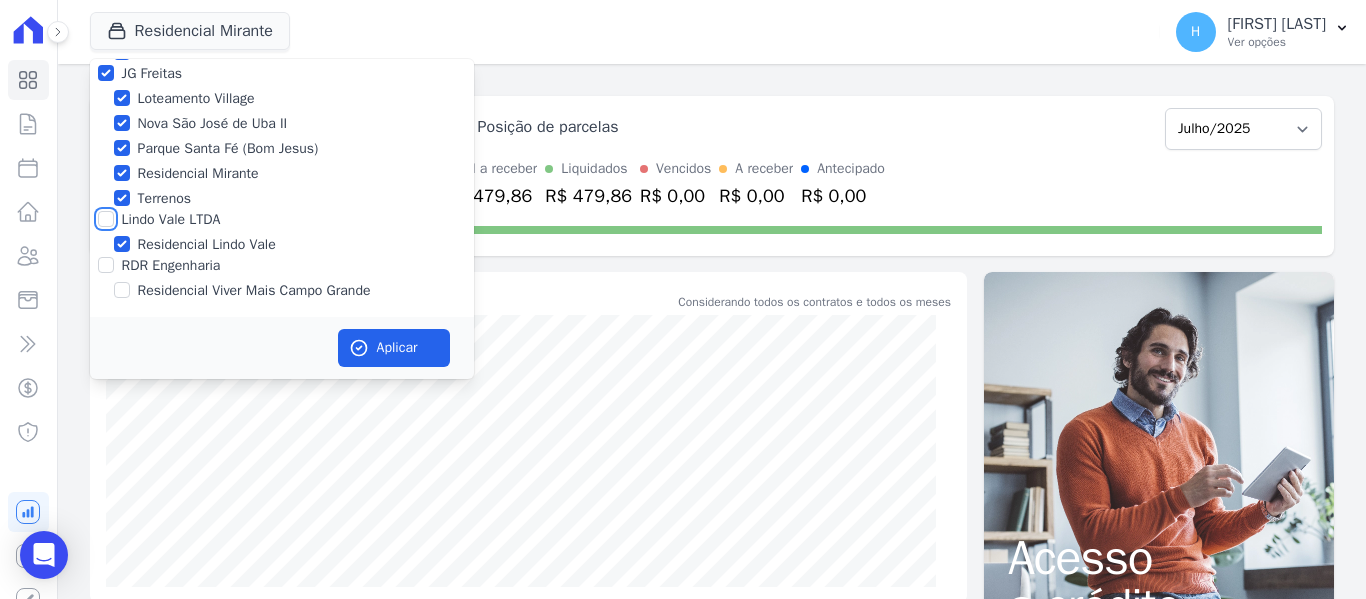 checkbox on "true" 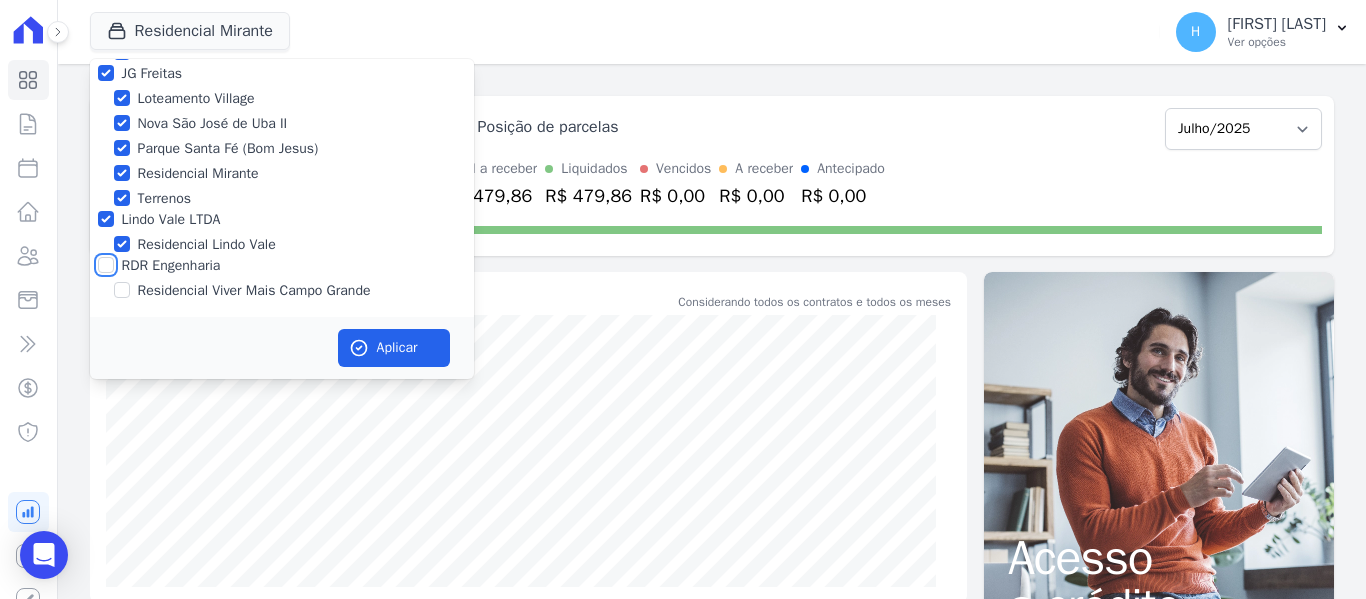 click on "RDR Engenharia" at bounding box center (106, 265) 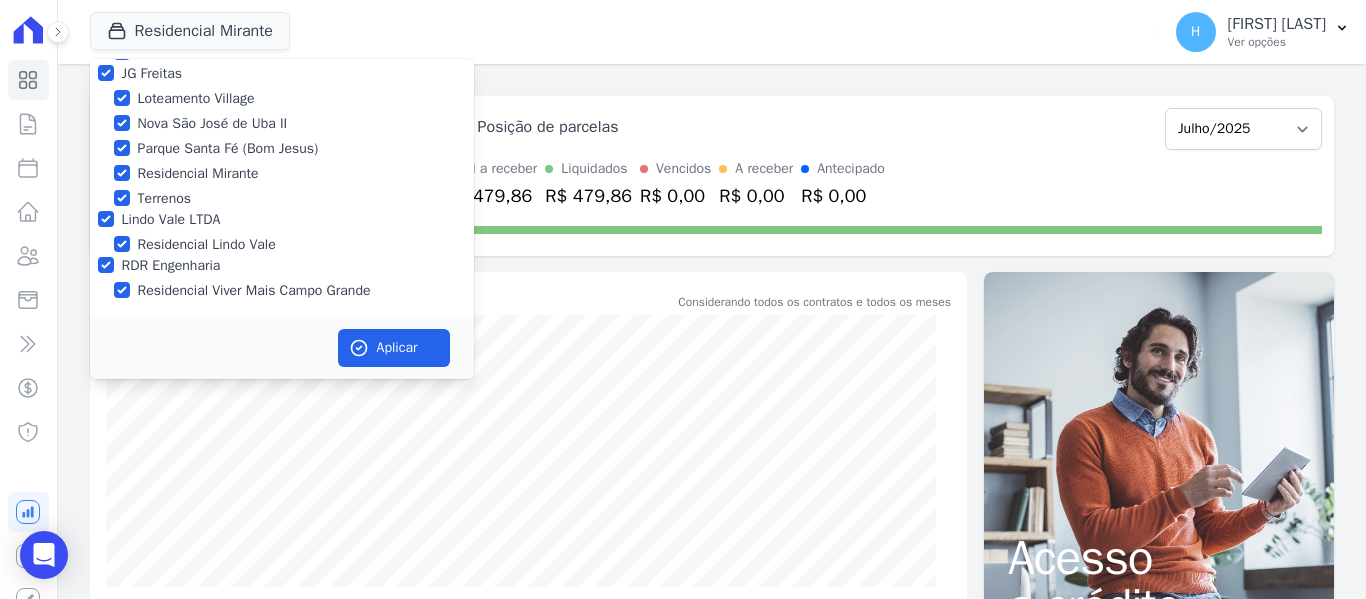 click on "Aplicar" at bounding box center [282, 348] 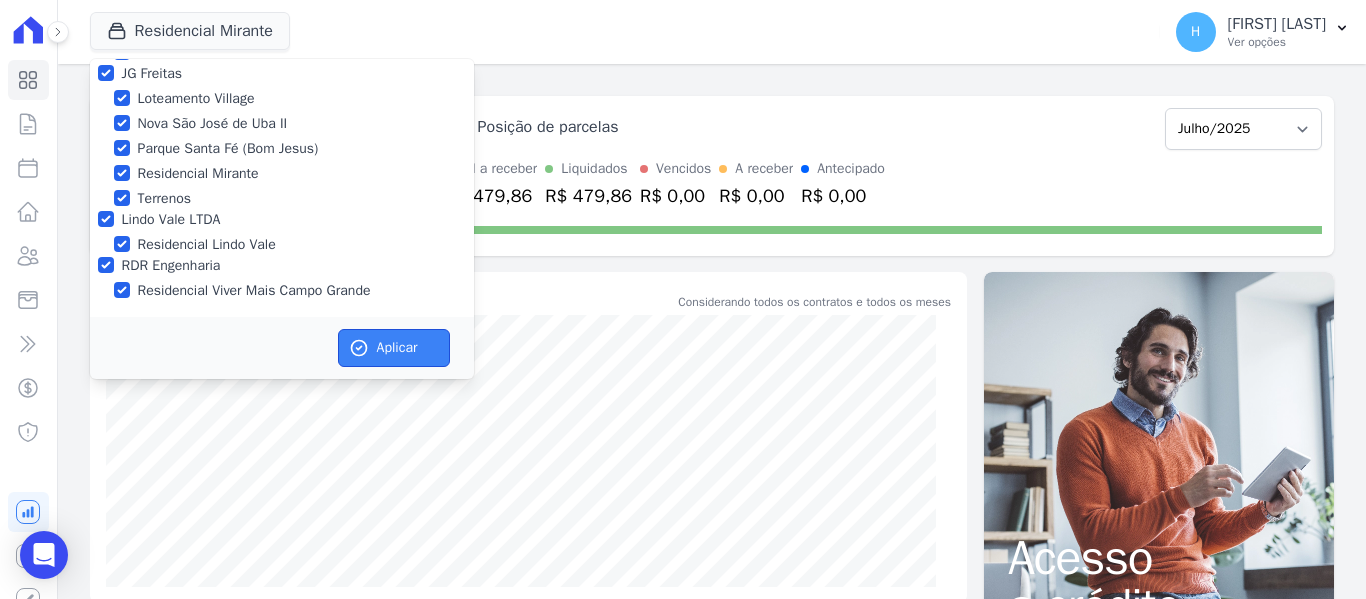 click on "Aplicar" at bounding box center (394, 348) 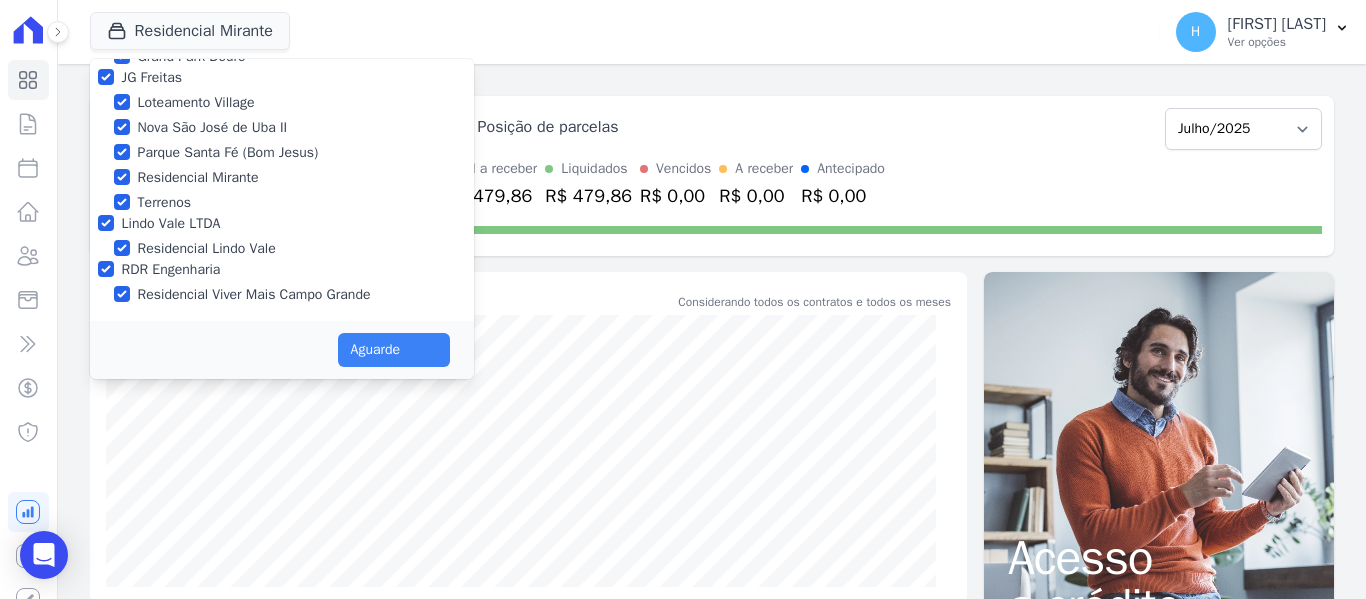 scroll, scrollTop: 54, scrollLeft: 0, axis: vertical 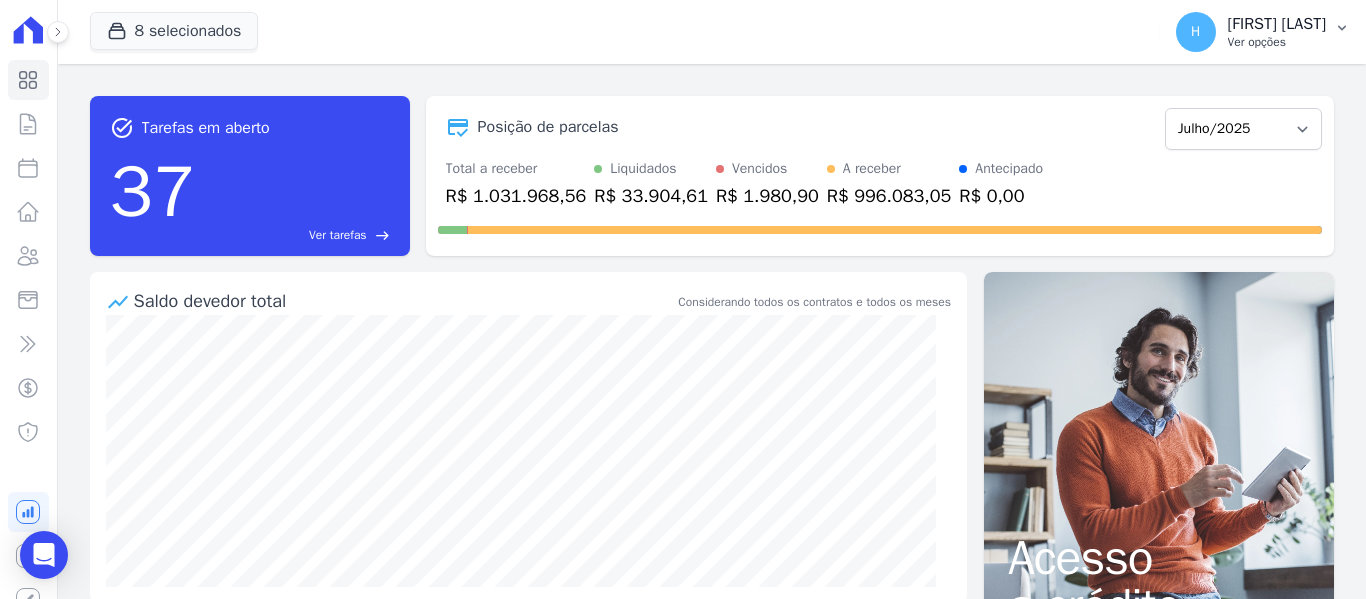 click on "Ver opções" at bounding box center (1277, 42) 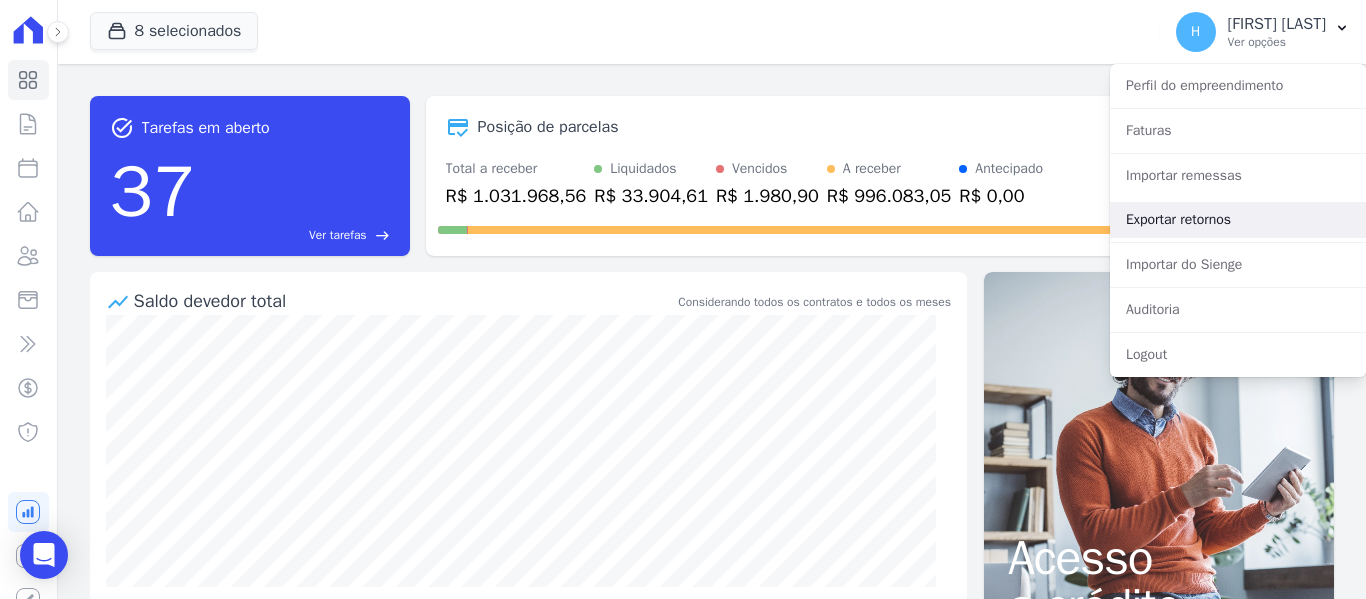 click on "Exportar retornos" at bounding box center [1238, 220] 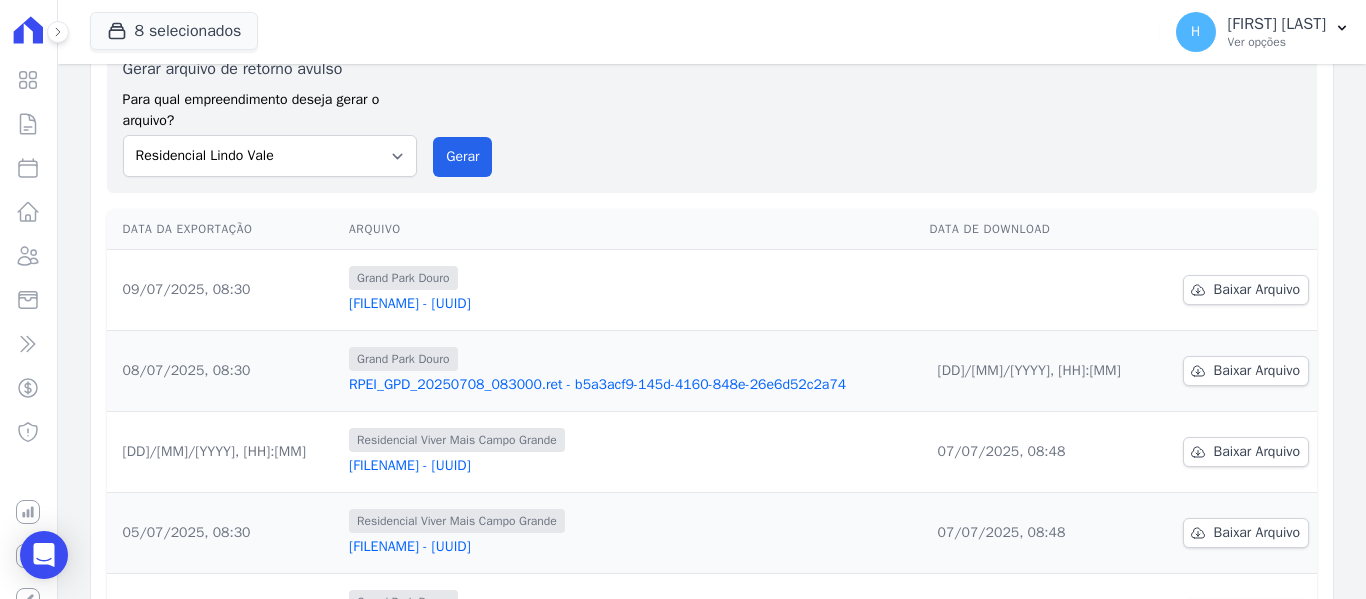 scroll, scrollTop: 200, scrollLeft: 0, axis: vertical 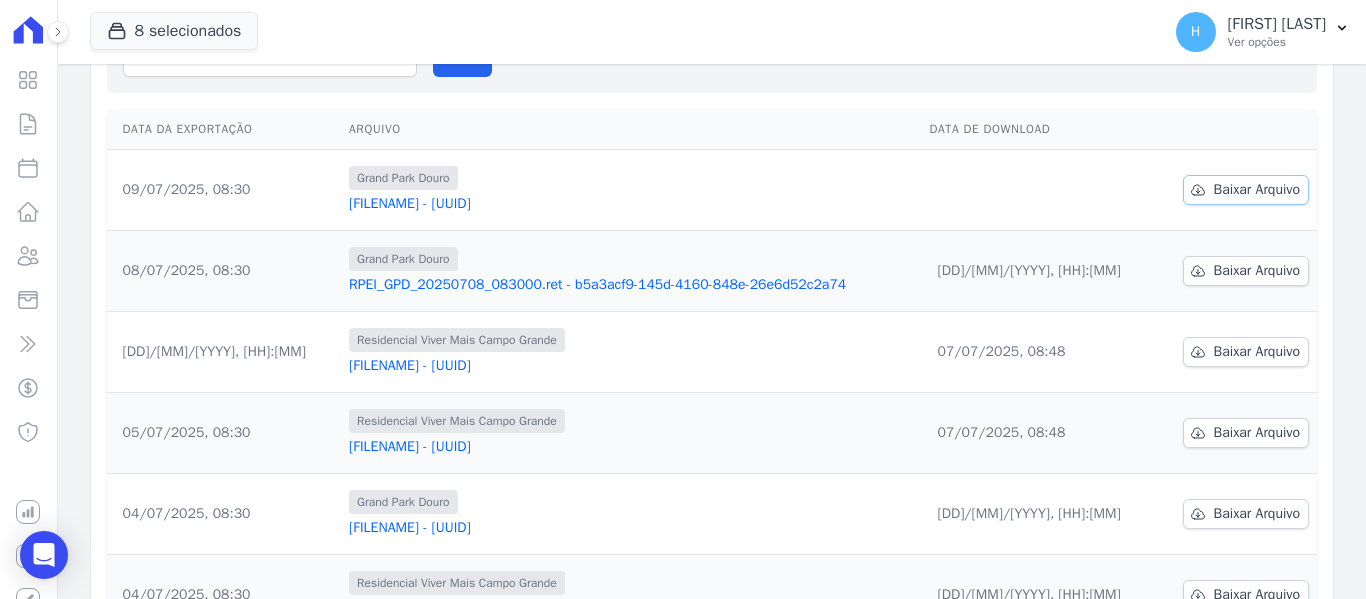 click on "Baixar Arquivo" at bounding box center (1257, 190) 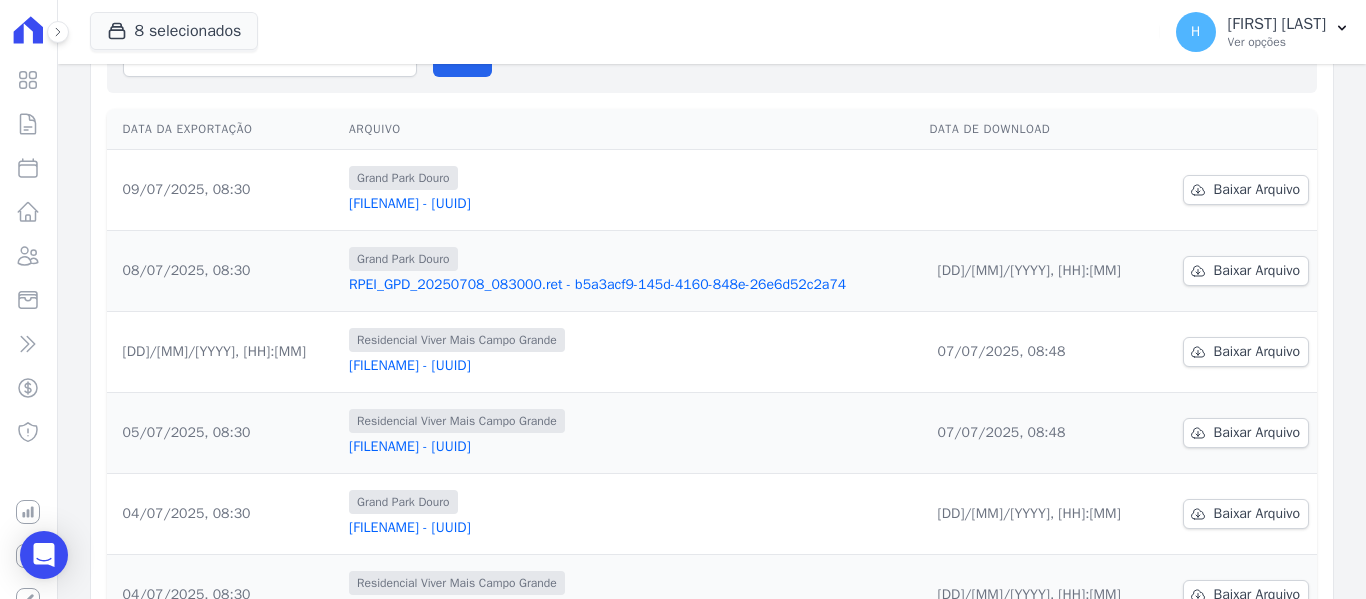 click on "Gerar arquivo de retorno avulso
Para qual empreendimento deseja gerar o arquivo?
Grand Park Douro
Loteamento Village
Nova São José de Uba II
Parque Santa Fé (Bom Jesus)
Residencial Lindo Vale
Residencial Mirante
Residencial Viver Mais Campo Grande
Terrenos
Gerar" at bounding box center (712, 17) 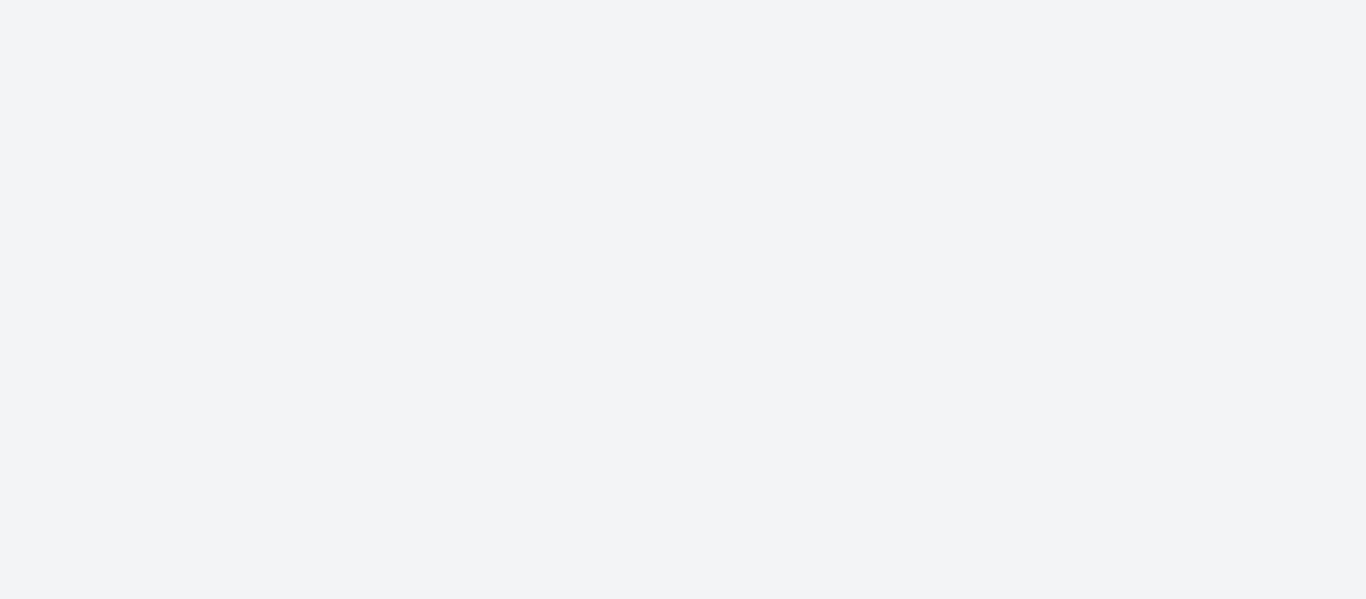 scroll, scrollTop: 0, scrollLeft: 0, axis: both 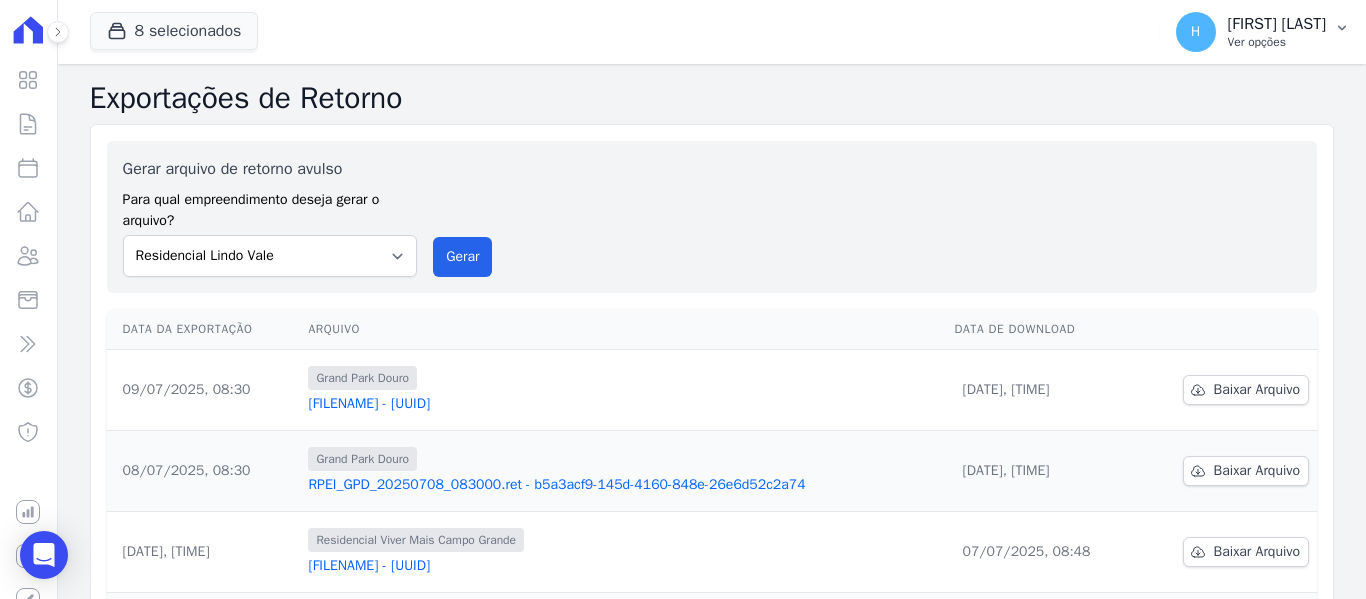 click on "Ver opções" at bounding box center (1277, 42) 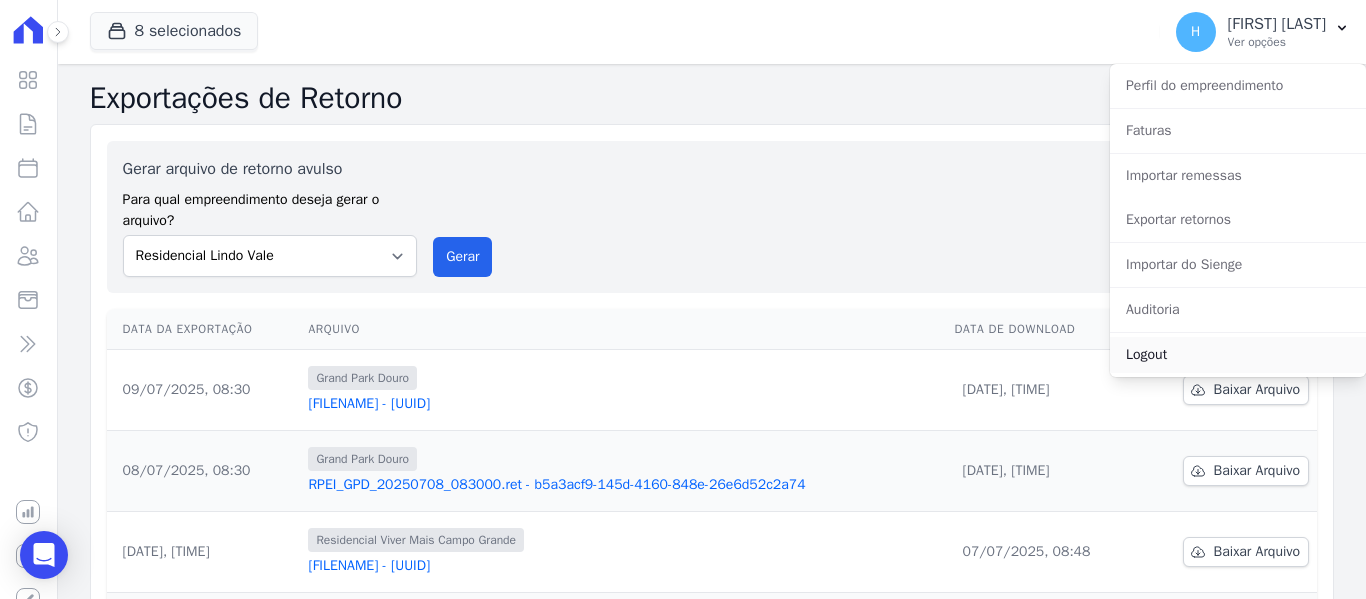 click on "Logout" at bounding box center [1238, 355] 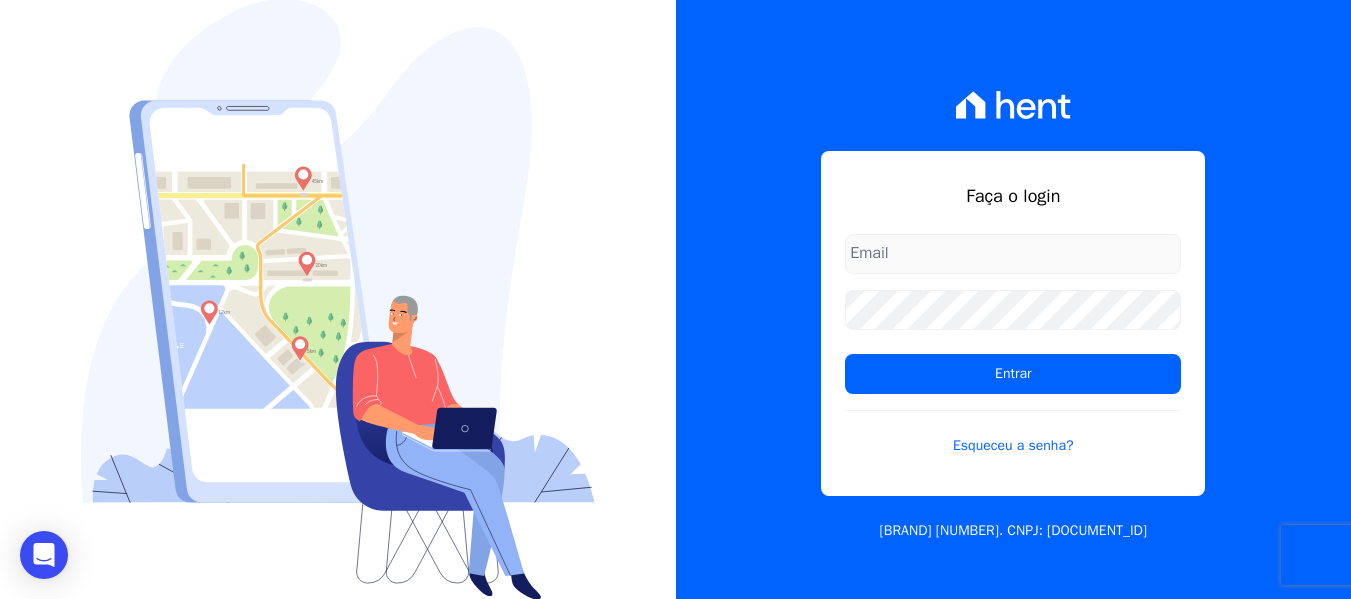 type on "[EMAIL]" 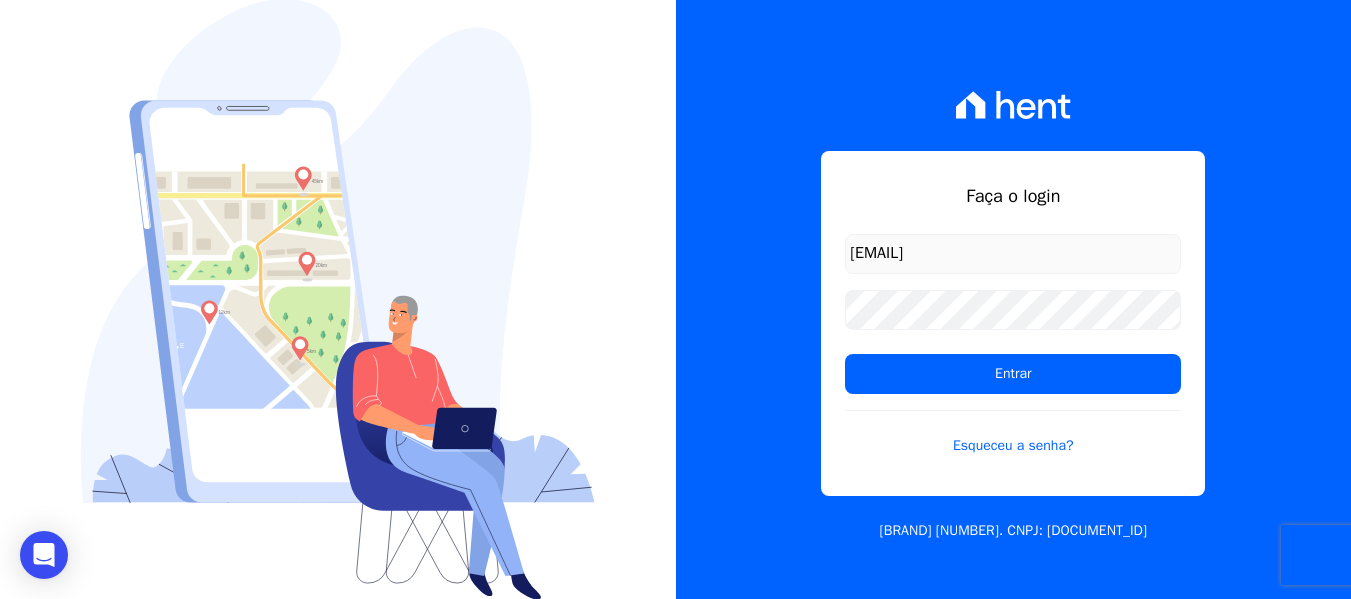 scroll, scrollTop: 1, scrollLeft: 0, axis: vertical 